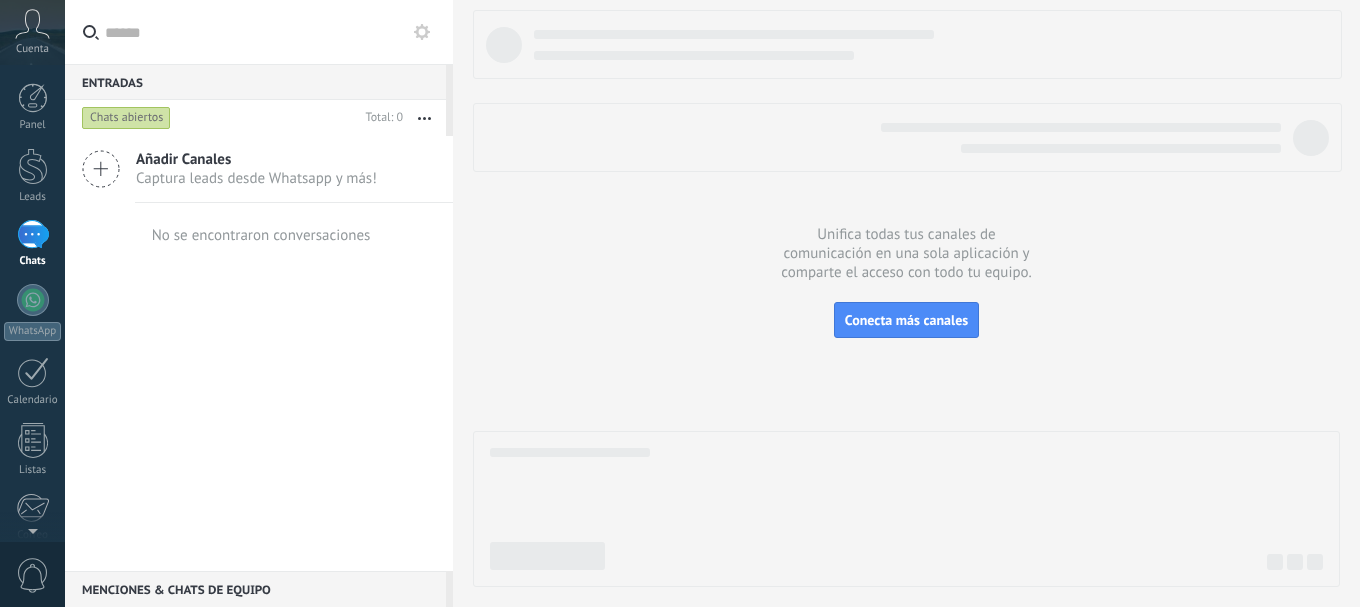 scroll, scrollTop: 0, scrollLeft: 0, axis: both 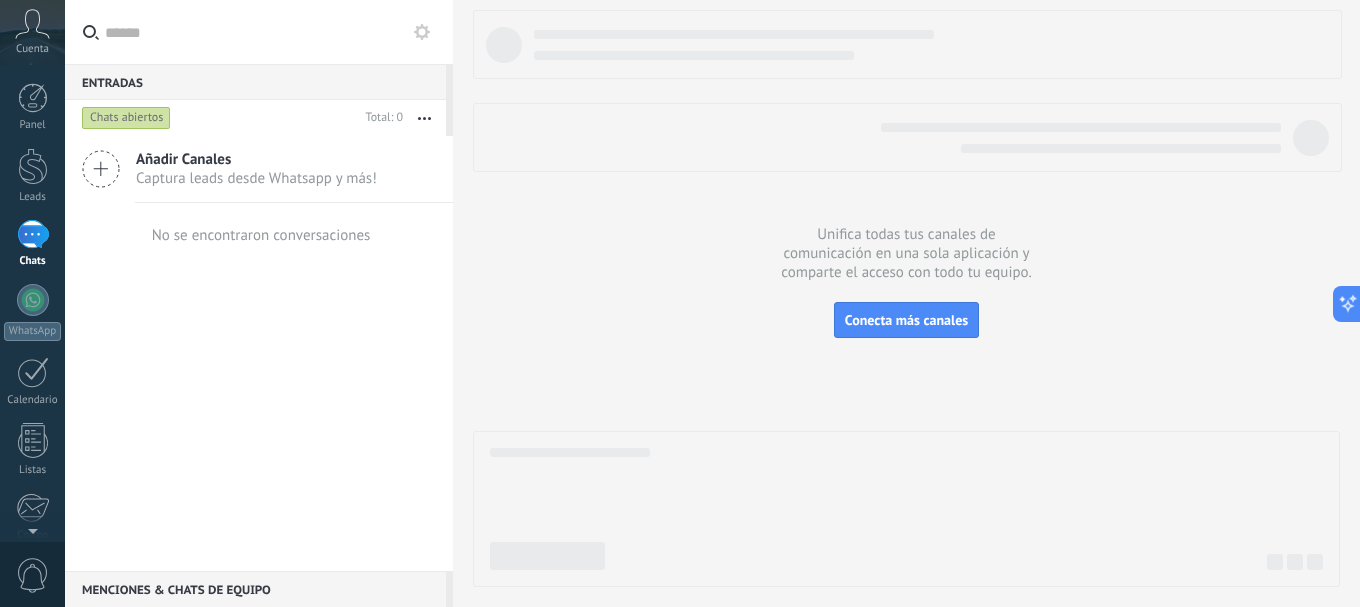 click at bounding box center (32, 24) 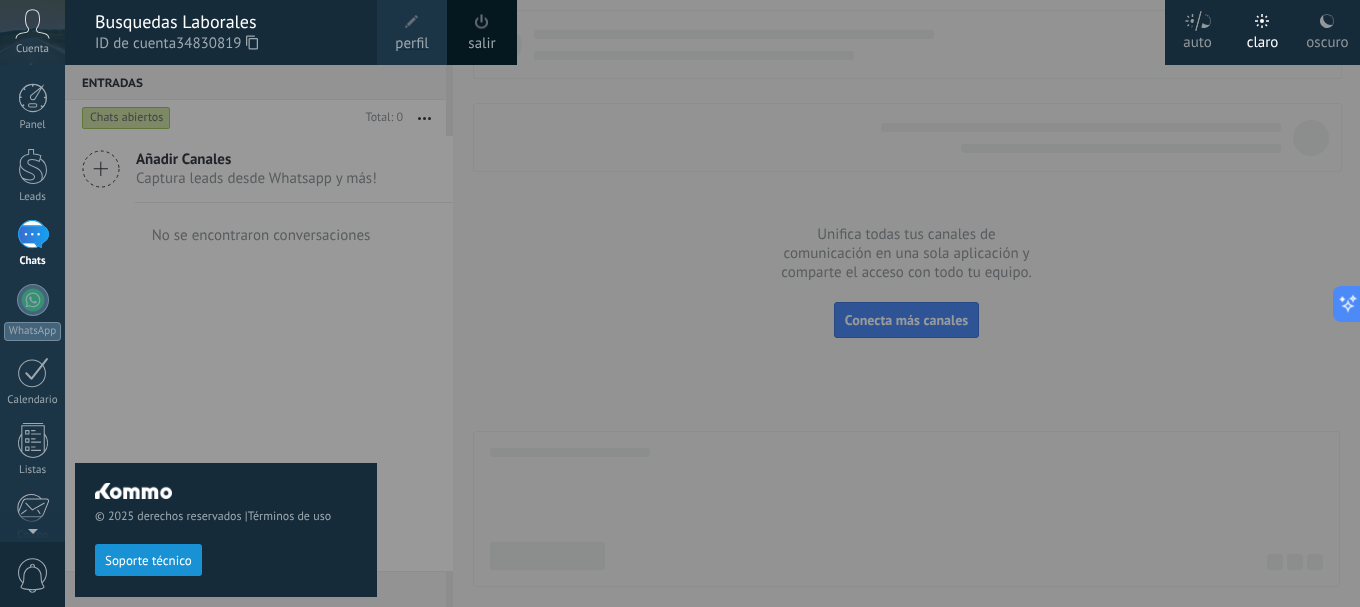 click on "©  2025  derechos reservados |  Términos de uso
Soporte técnico" at bounding box center [226, 336] 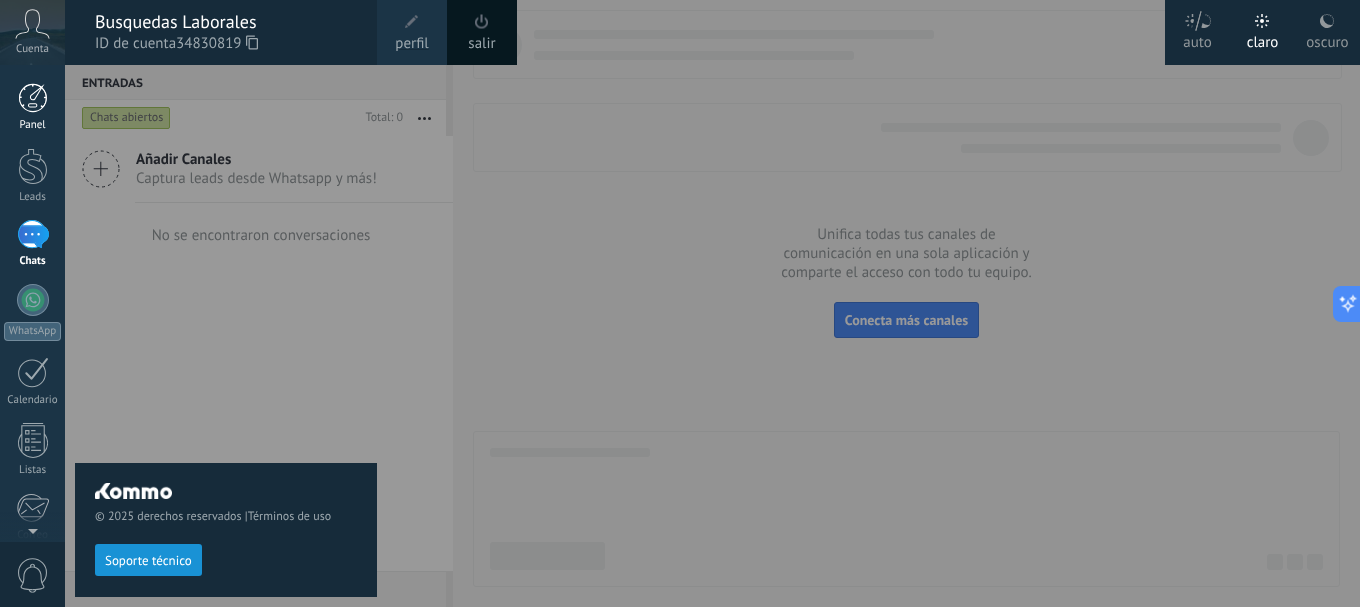 click at bounding box center [33, 98] 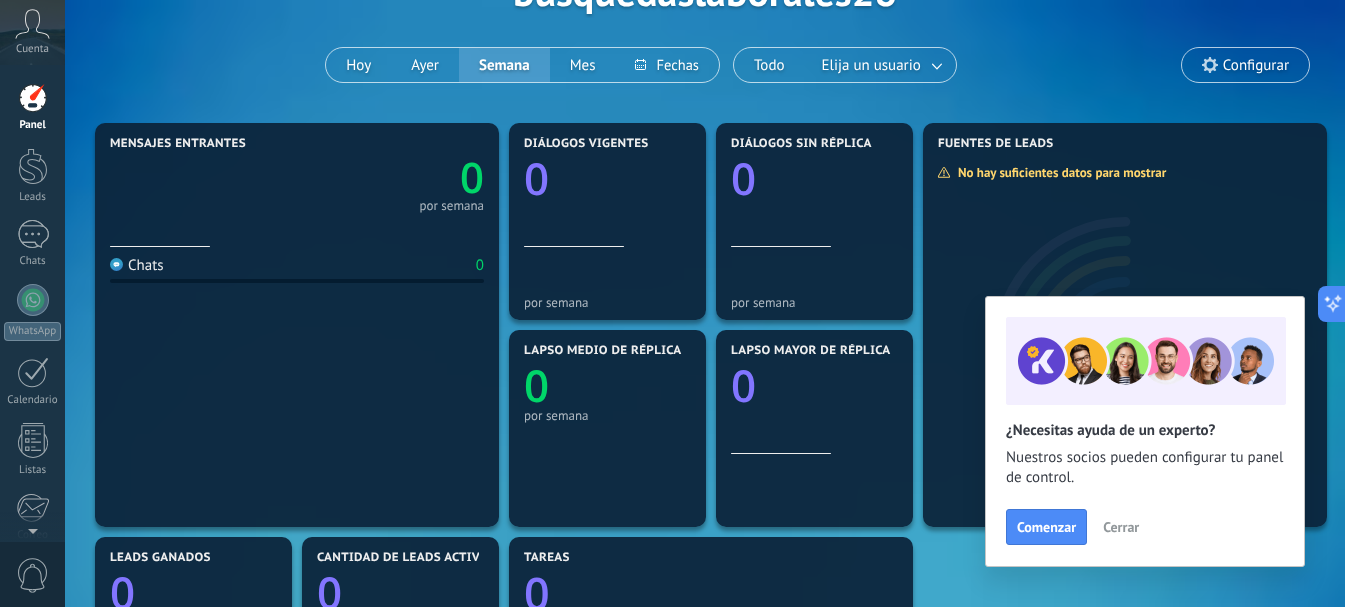 scroll, scrollTop: 100, scrollLeft: 0, axis: vertical 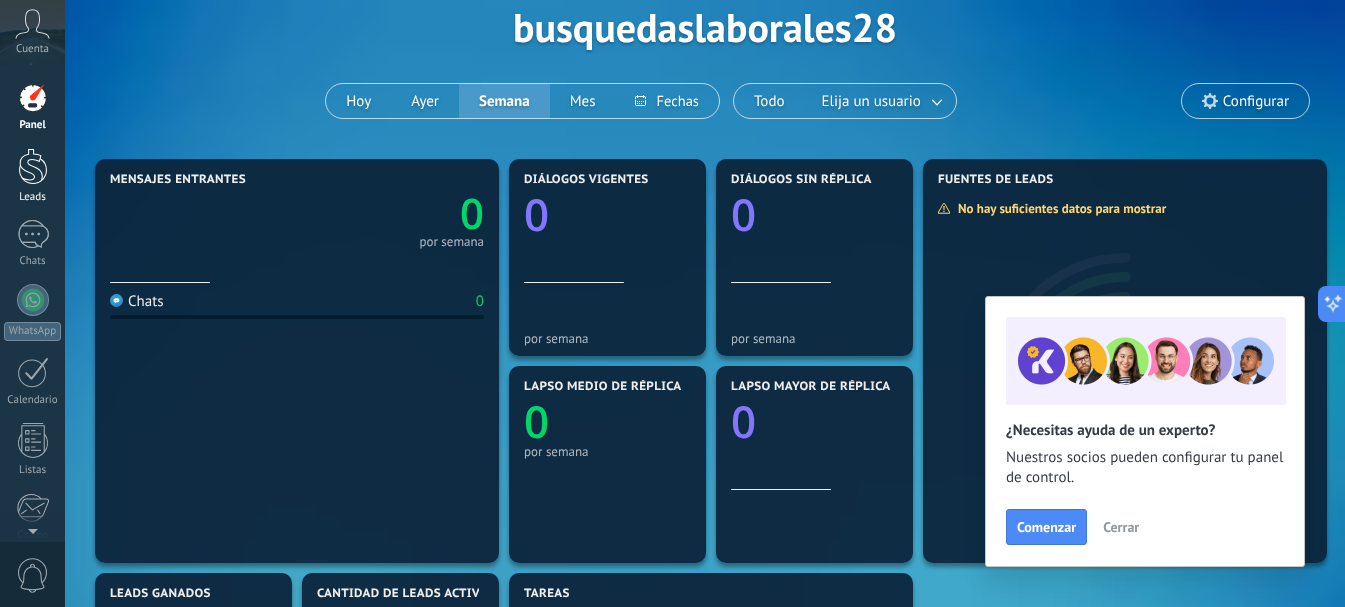 click at bounding box center [33, 166] 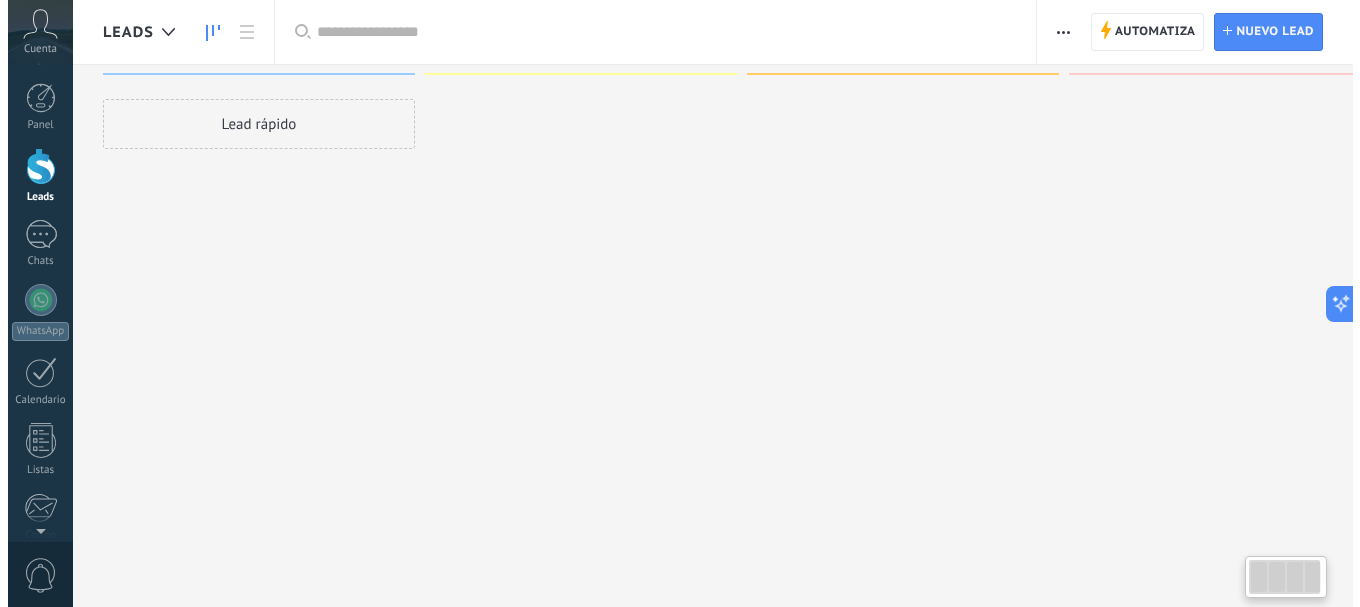 scroll, scrollTop: 0, scrollLeft: 0, axis: both 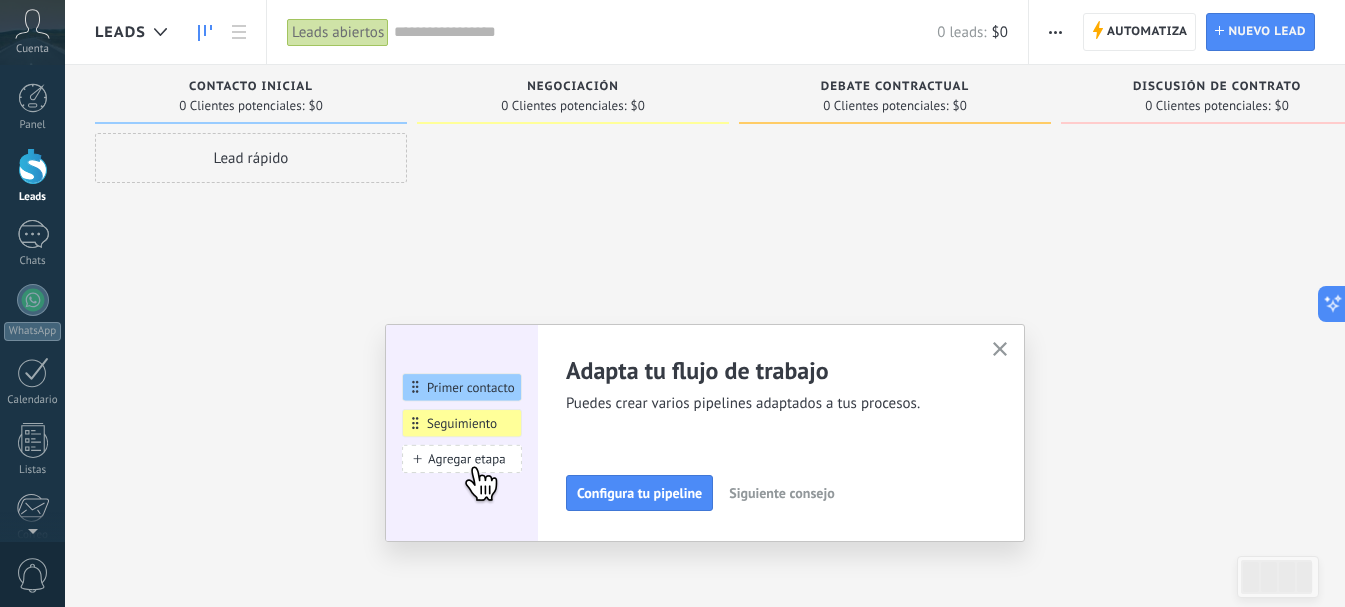 click at bounding box center (1000, 349) 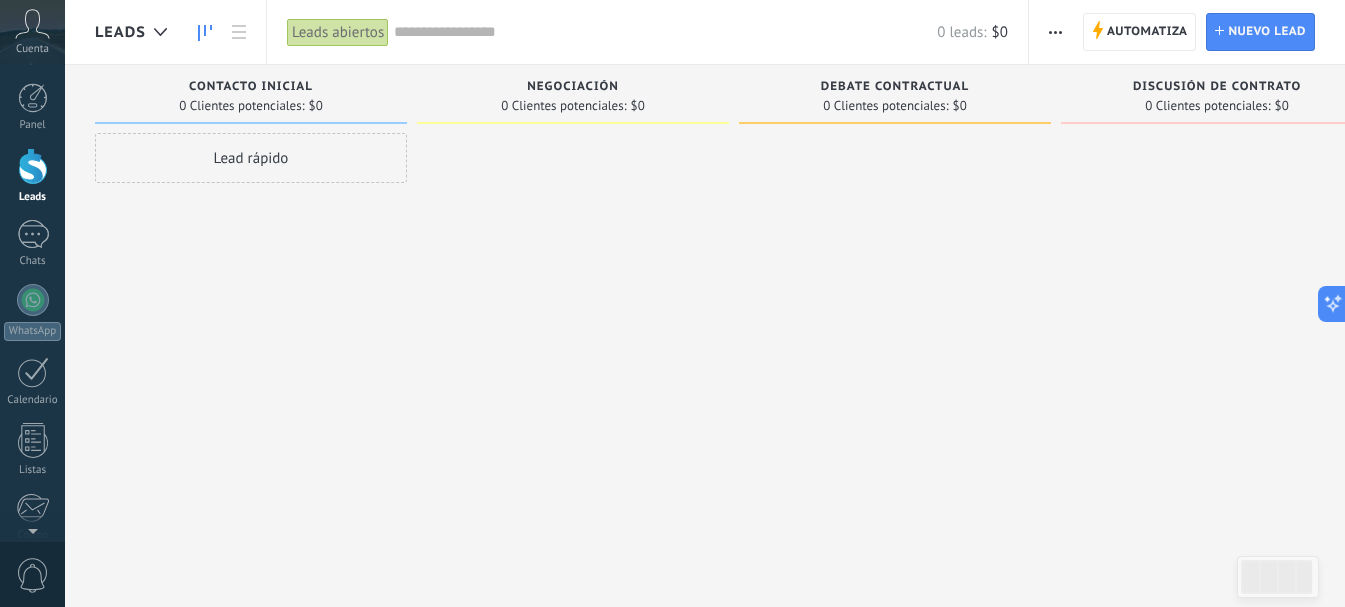 click on "Lead rápido" at bounding box center (251, 158) 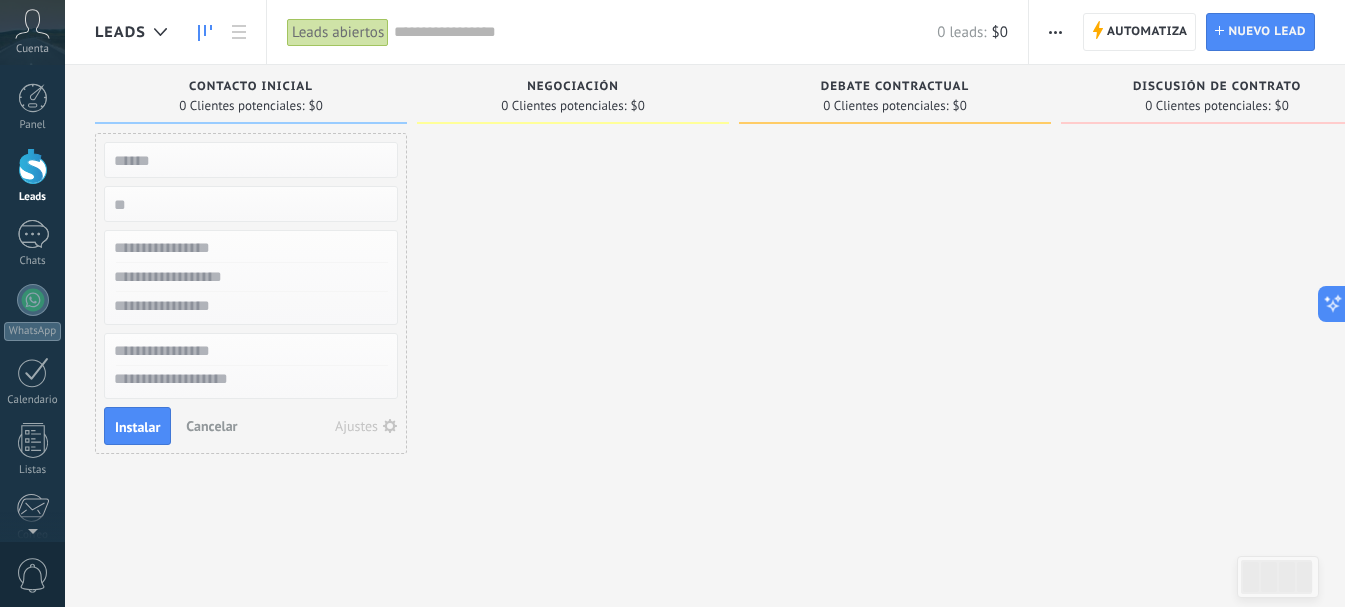 click at bounding box center (573, 306) 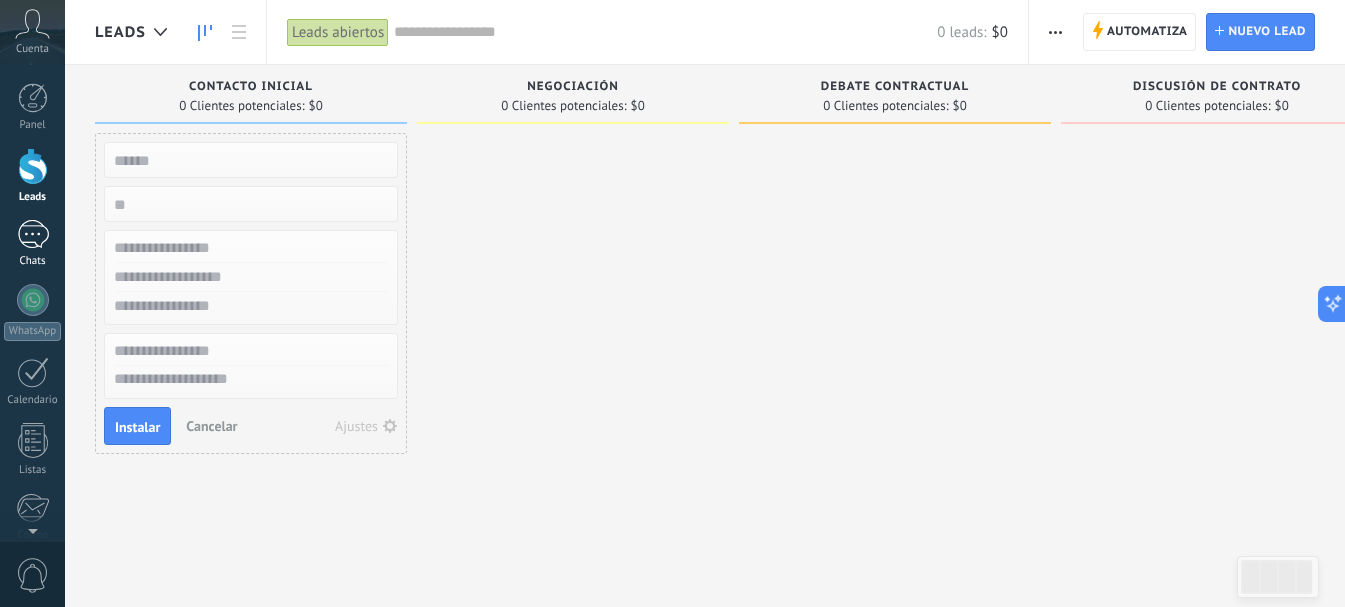 click at bounding box center (33, 234) 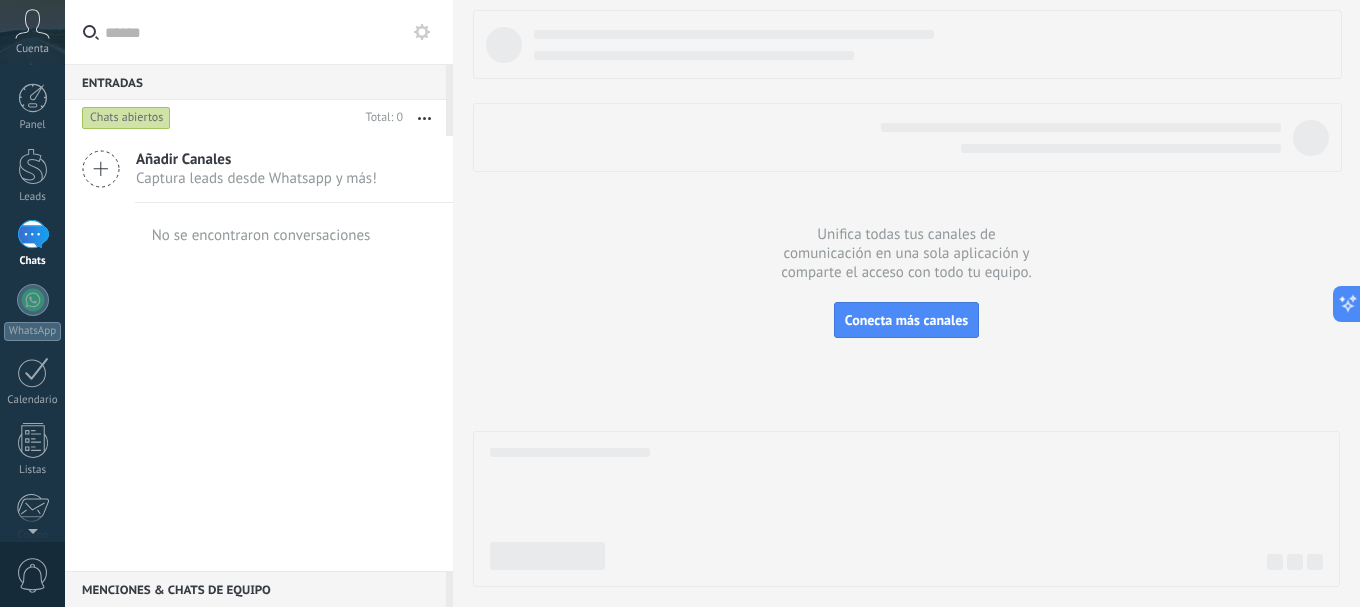 click on "Añadir Canales" at bounding box center (256, 159) 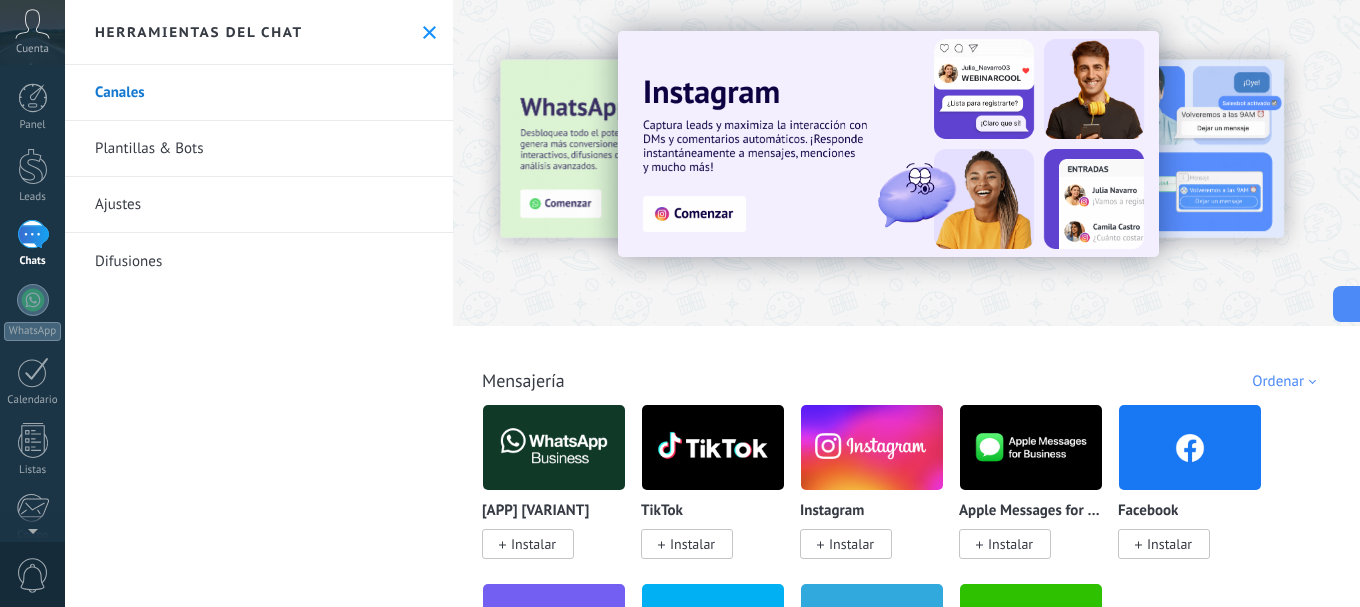 click at bounding box center [417, 162] 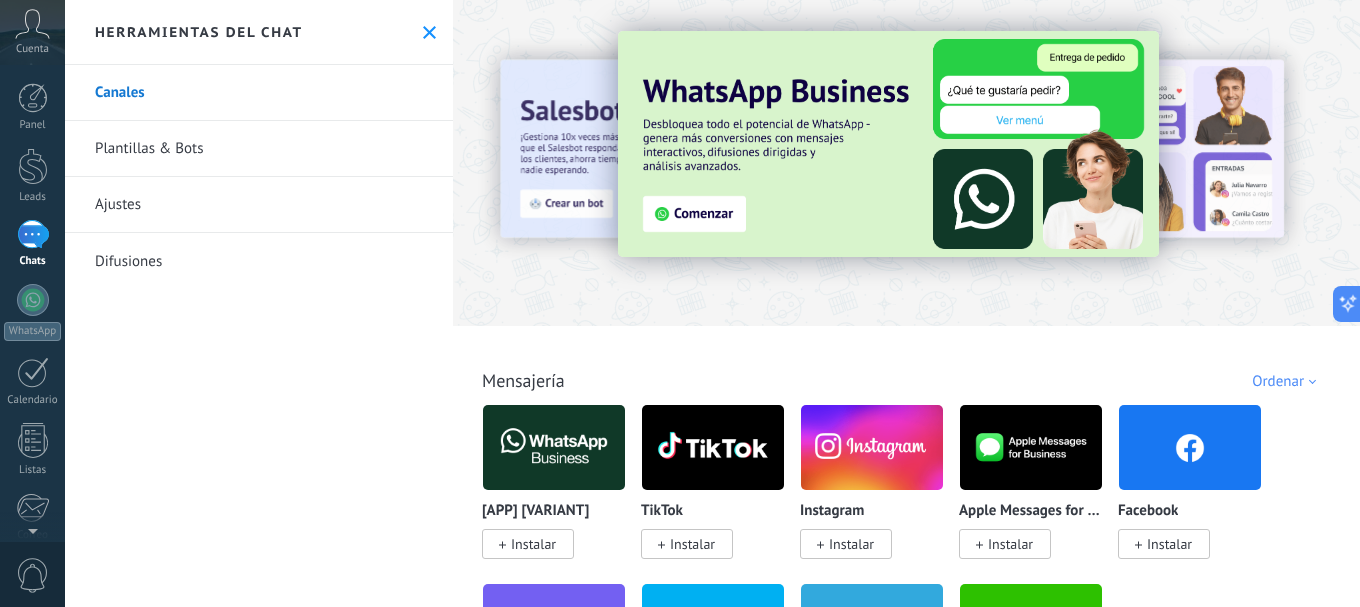 click at bounding box center [888, 144] 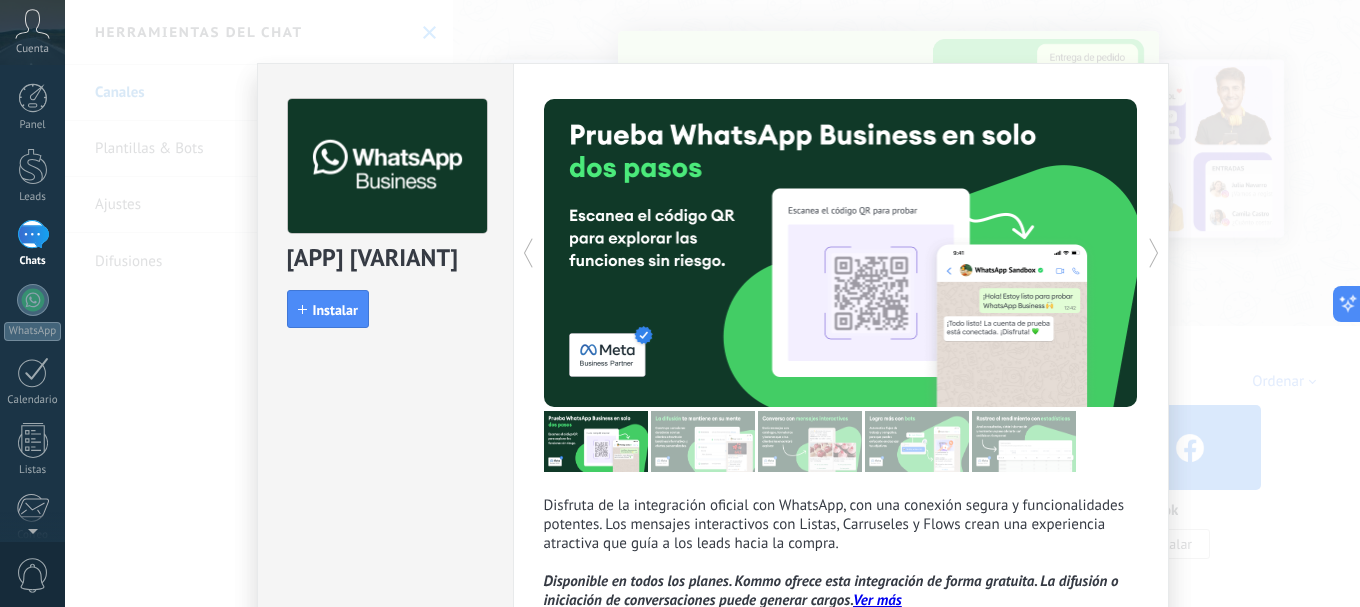 scroll, scrollTop: 0, scrollLeft: 0, axis: both 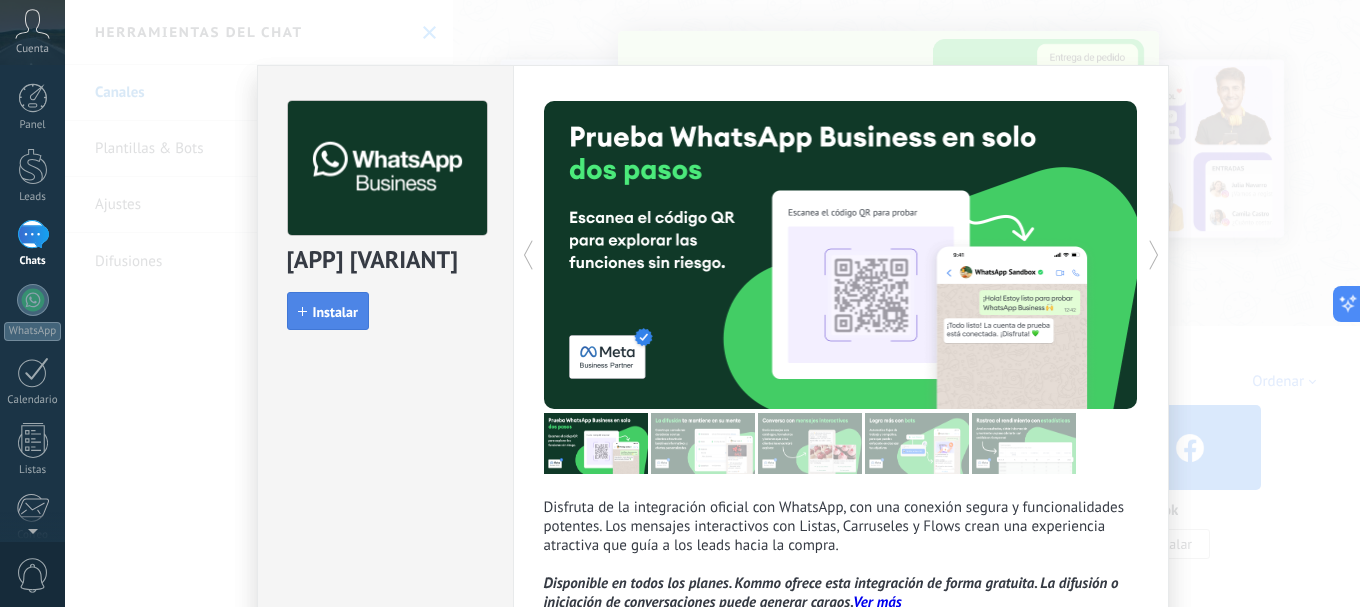 click on "Instalar" at bounding box center (335, 312) 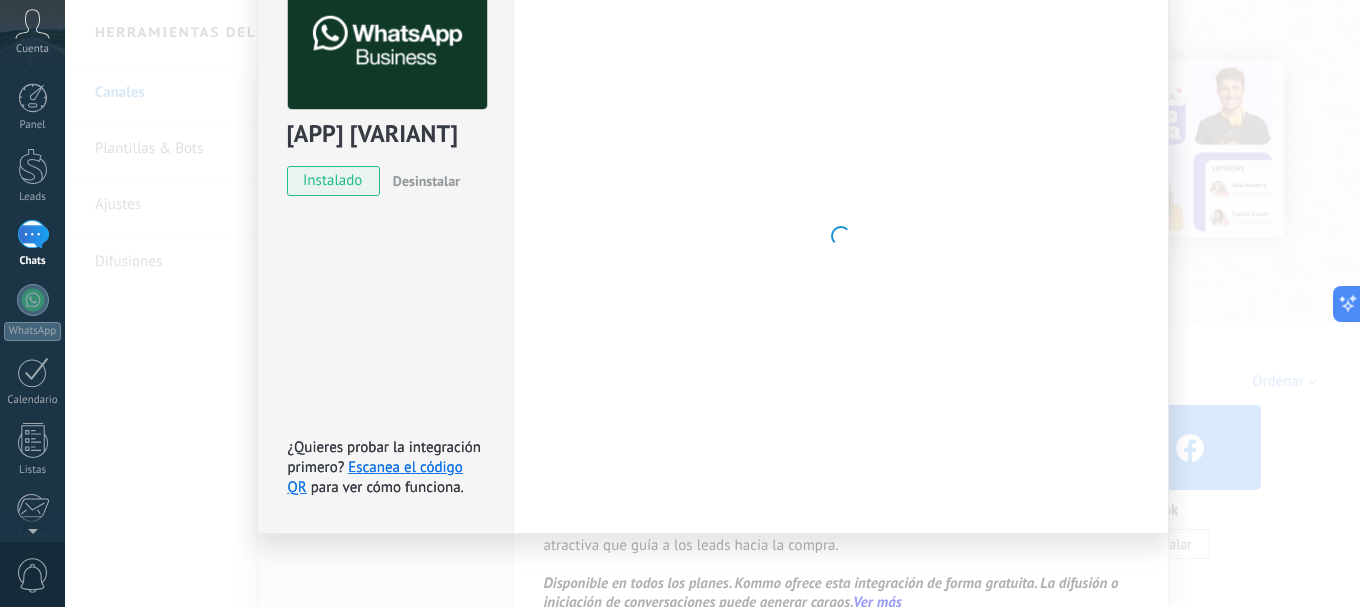 scroll, scrollTop: 128, scrollLeft: 0, axis: vertical 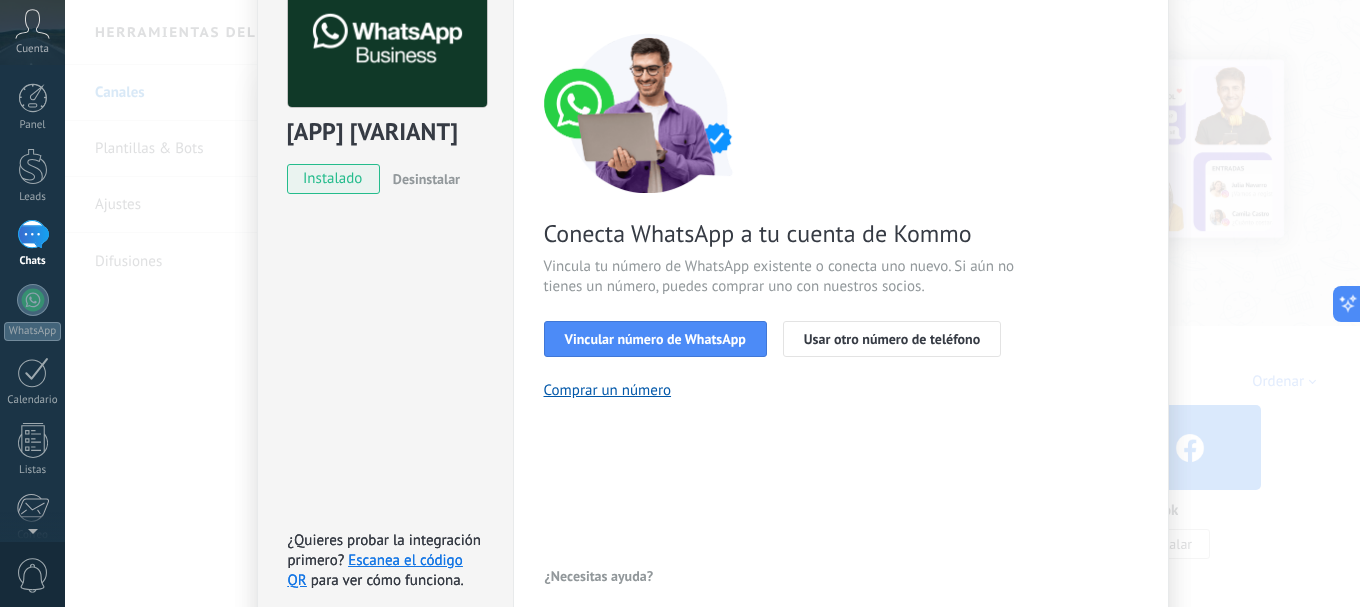 click on "WhatsApp Business instalado Desinstalar ¿Quieres probar la integración primero?  Escanea el código QR  para ver cómo funciona. ¿Quieres probar la integración primero?  Escanea el código QR  para ver cómo funciona. Configuraciones Autorizaciones Esta pestaña registra a los usuarios que han concedido acceso a las integración a esta cuenta. Si deseas remover la posibilidad que un usuario pueda enviar solicitudes a la cuenta en nombre de esta integración, puedes revocar el acceso. Si el acceso a todos los usuarios es revocado, la integración dejará de funcionar. Esta aplicacion está instalada, pero nadie le ha dado acceso aun. WhatsApp Cloud API más _:  Guardar < Volver 1 Seleccionar aplicación 2 Conectar Facebook  3 Finalizar configuración Conecta WhatsApp a tu cuenta de Kommo Vincula tu número de WhatsApp existente o conecta uno nuevo. Si aún no tienes un número, puedes comprar uno con nuestros socios. Vincular número de WhatsApp Usar otro número de teléfono Comprar un número" at bounding box center (712, 303) 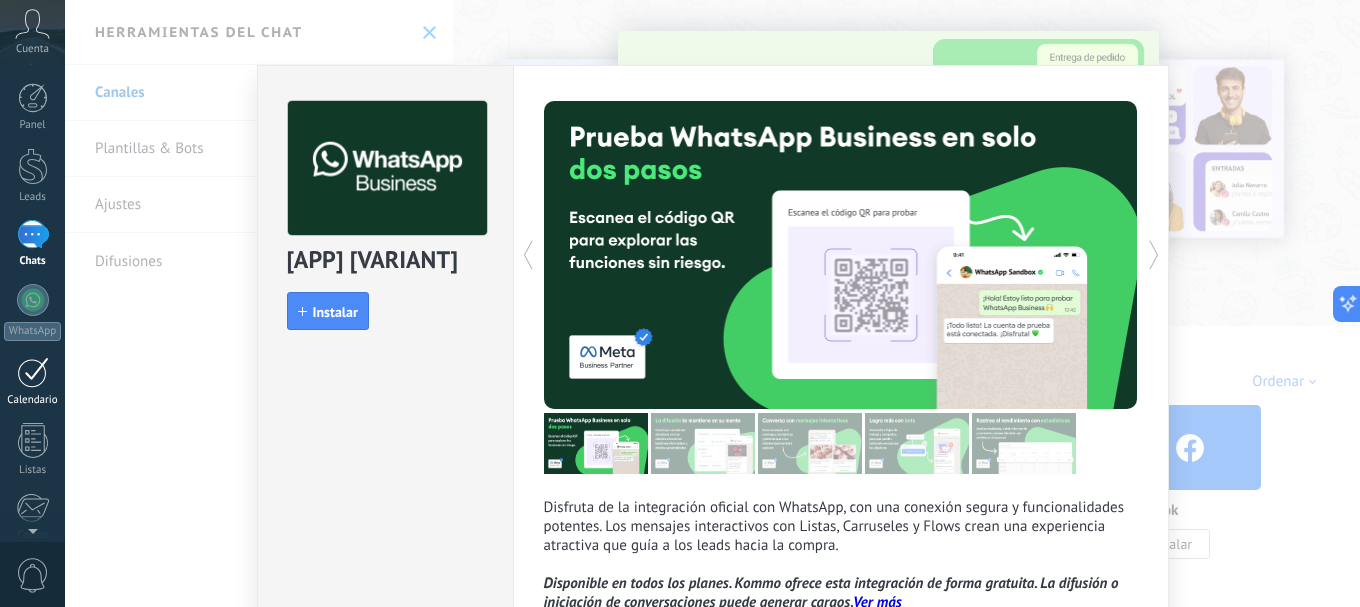 click at bounding box center [33, 372] 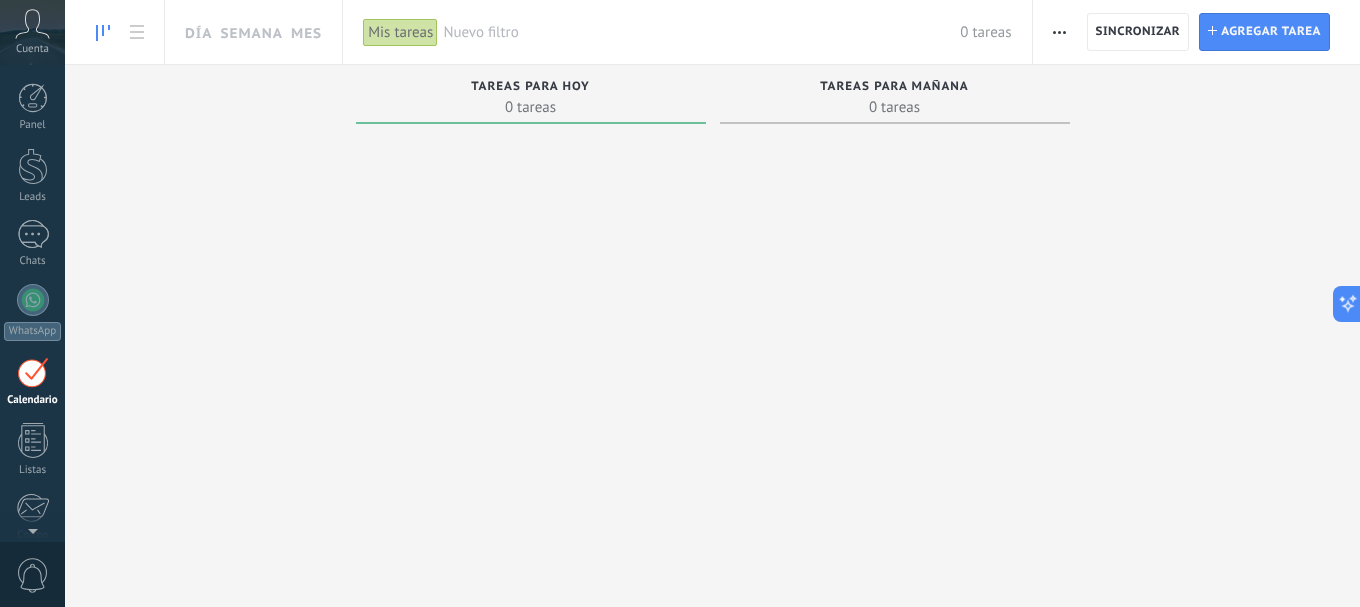 scroll, scrollTop: 58, scrollLeft: 0, axis: vertical 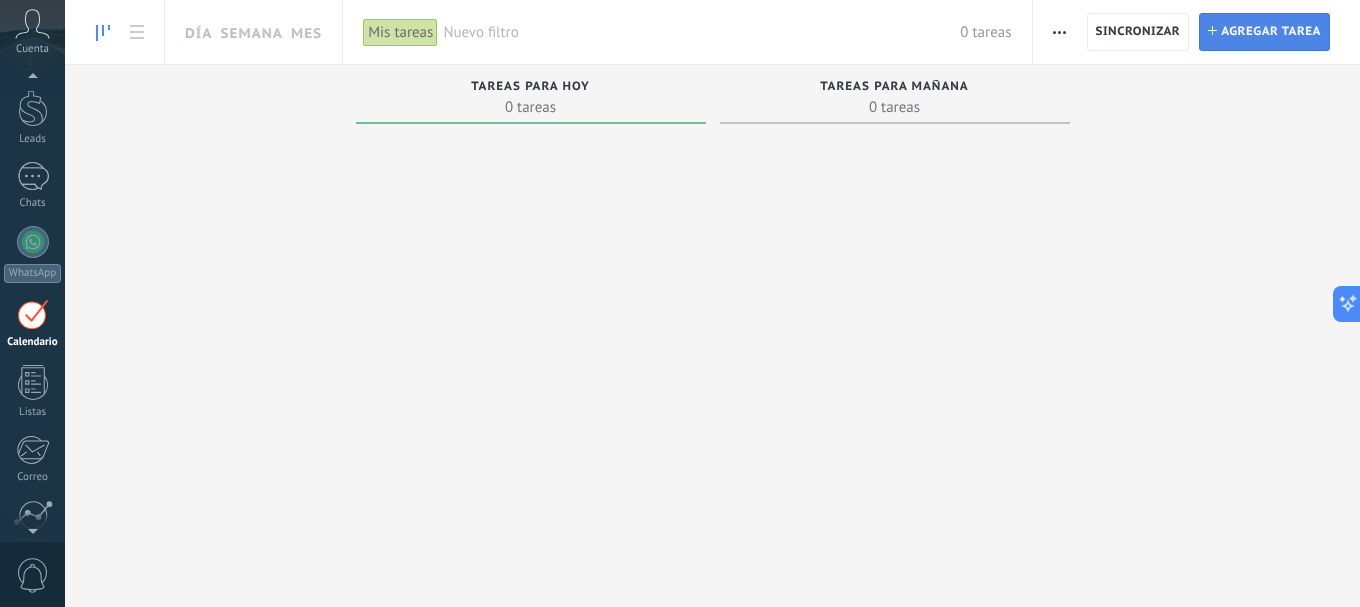 click on "Agregar tarea" at bounding box center (1271, 32) 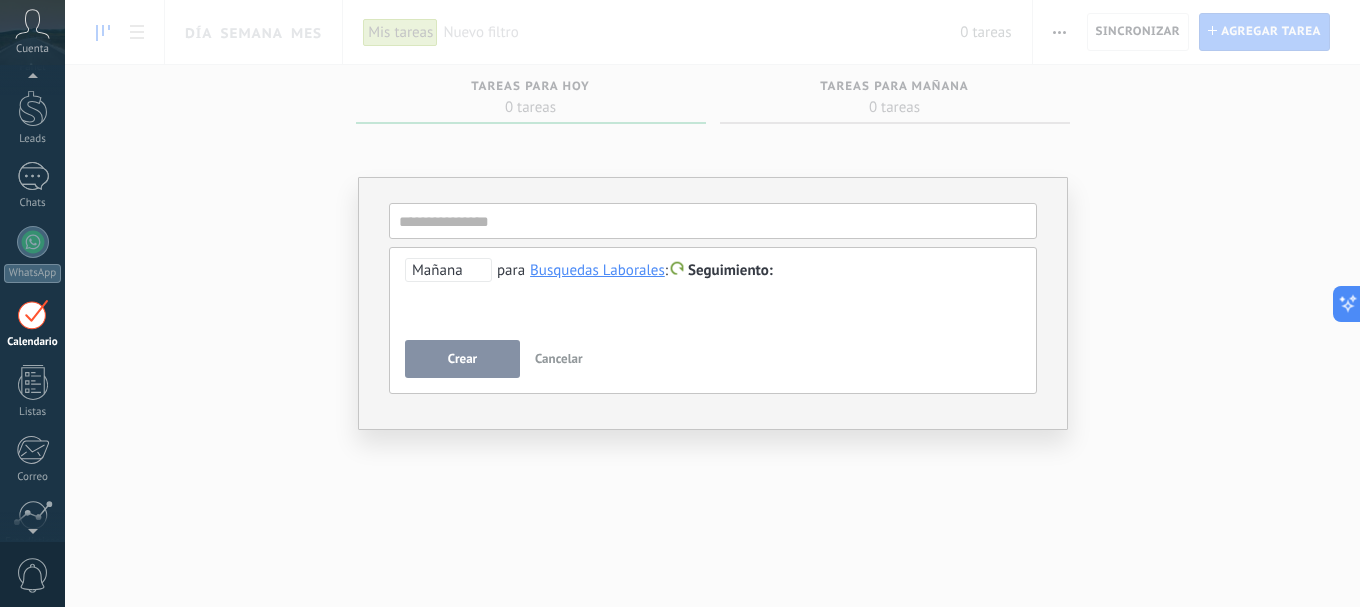 click on "Crear" at bounding box center [462, 359] 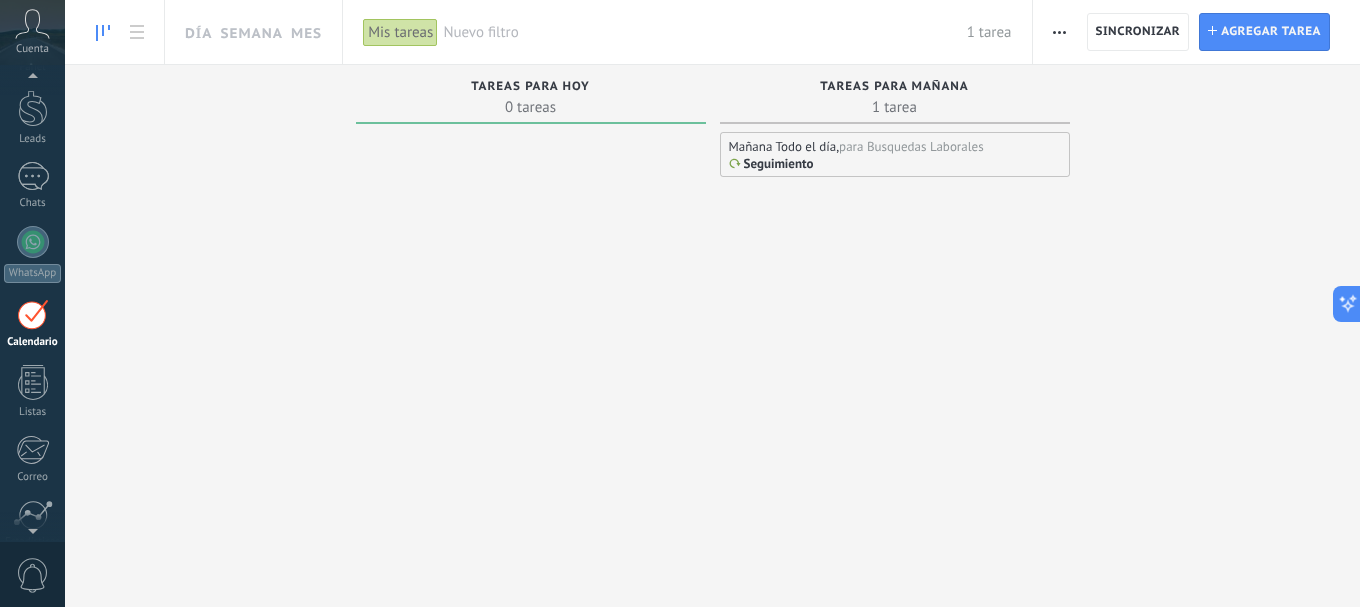 click on "Seguimiento" at bounding box center [895, 164] 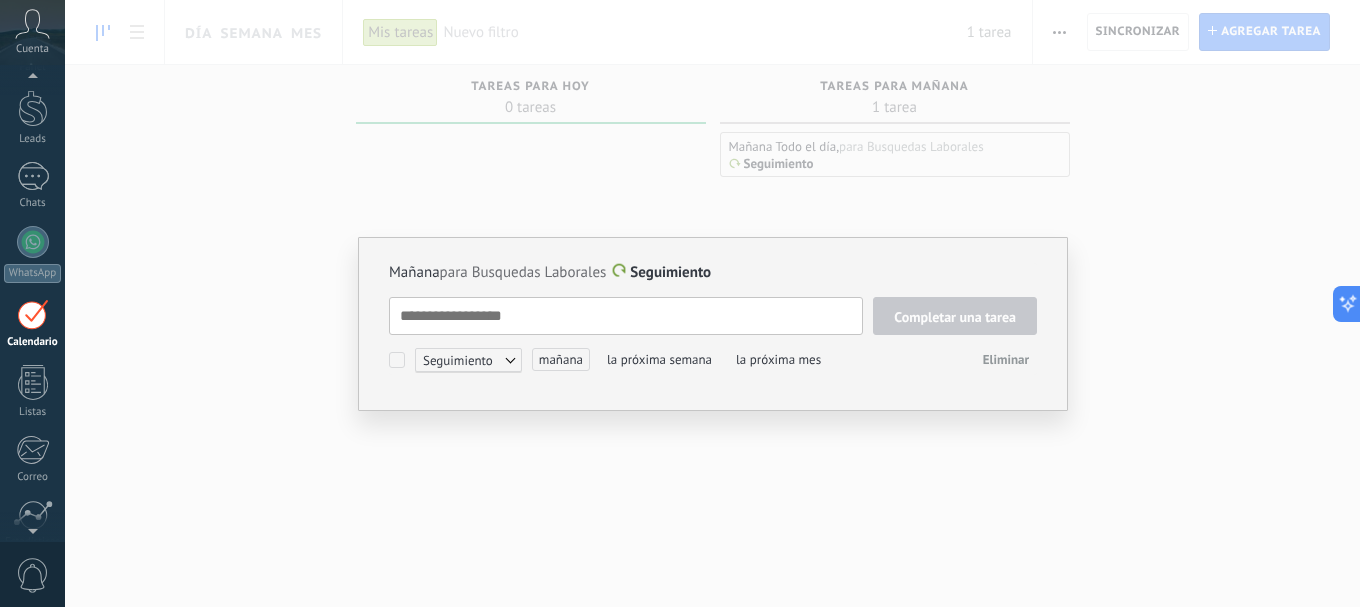 click at bounding box center [626, 316] 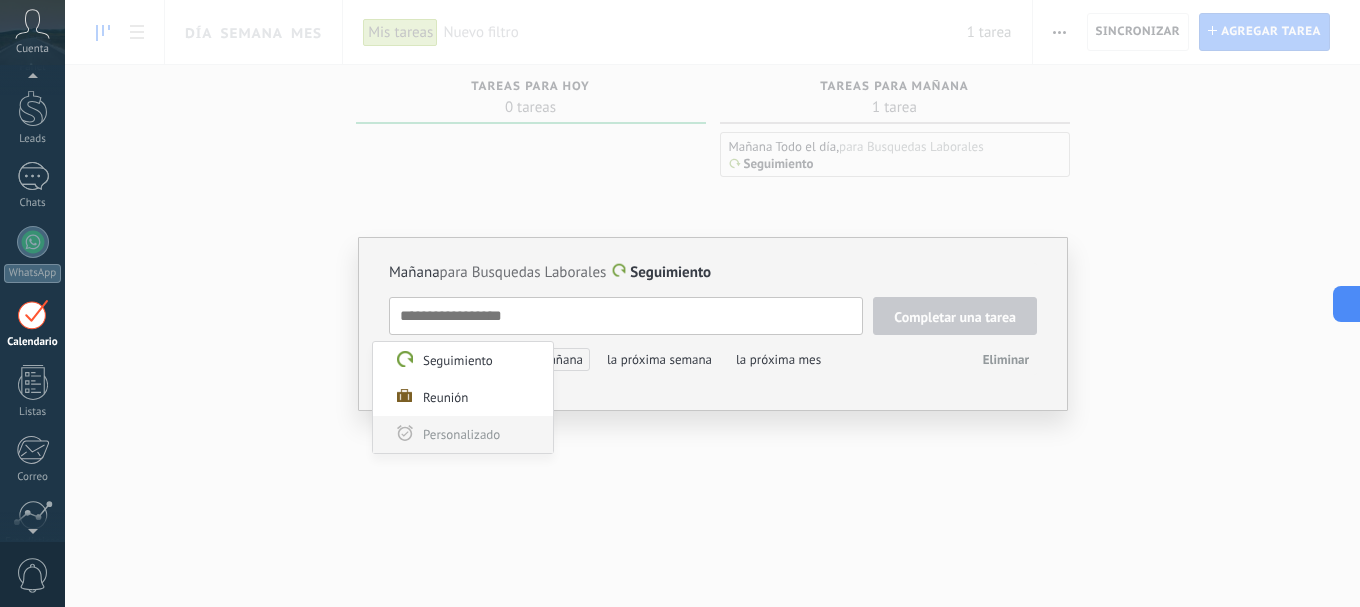 click on "Personalizado" at bounding box center (463, 434) 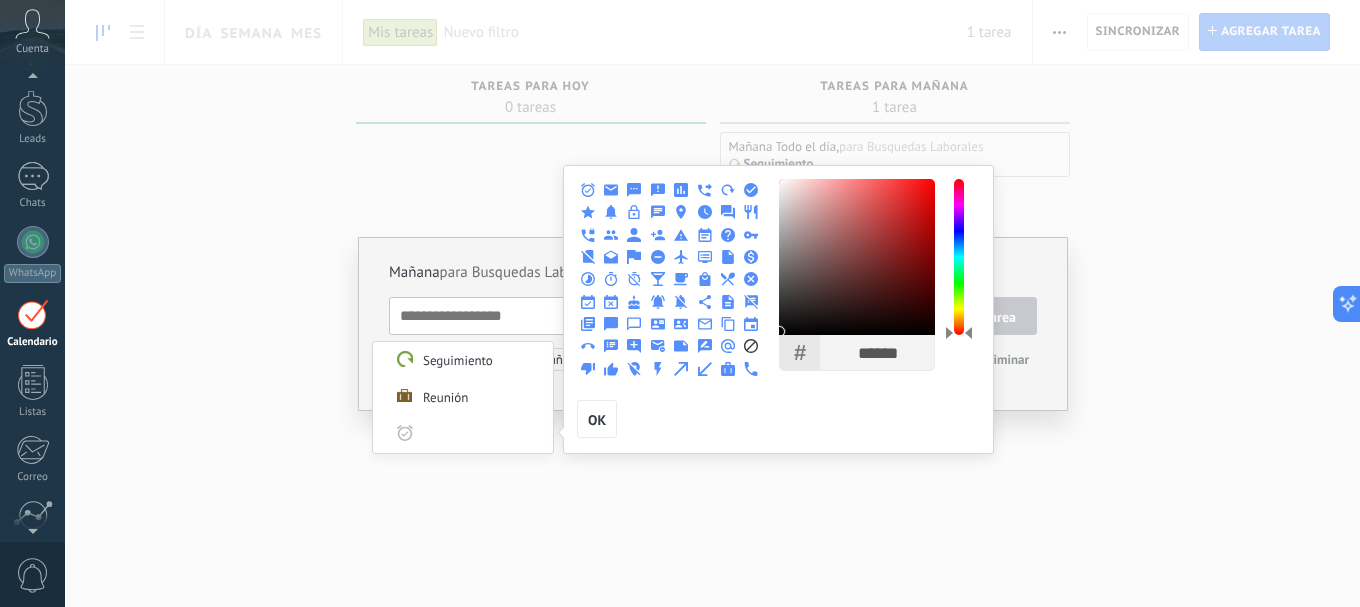 scroll, scrollTop: 2, scrollLeft: 0, axis: vertical 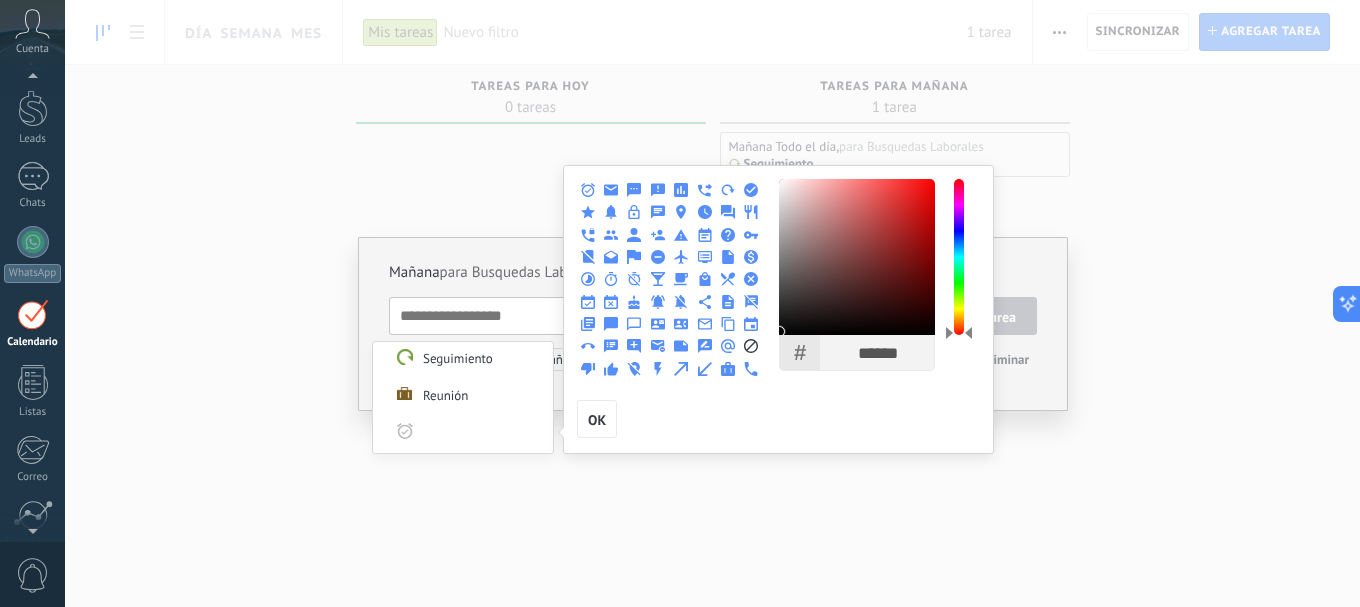 click at bounding box center (610, 212) 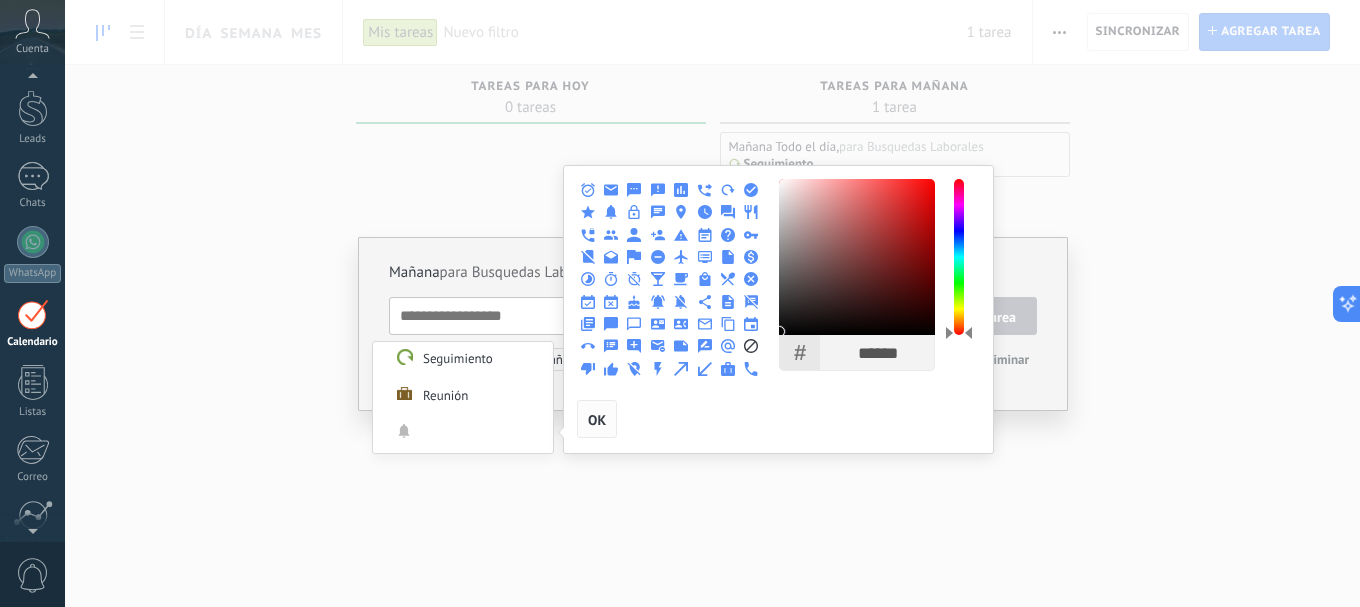 click on "OK" at bounding box center (597, 420) 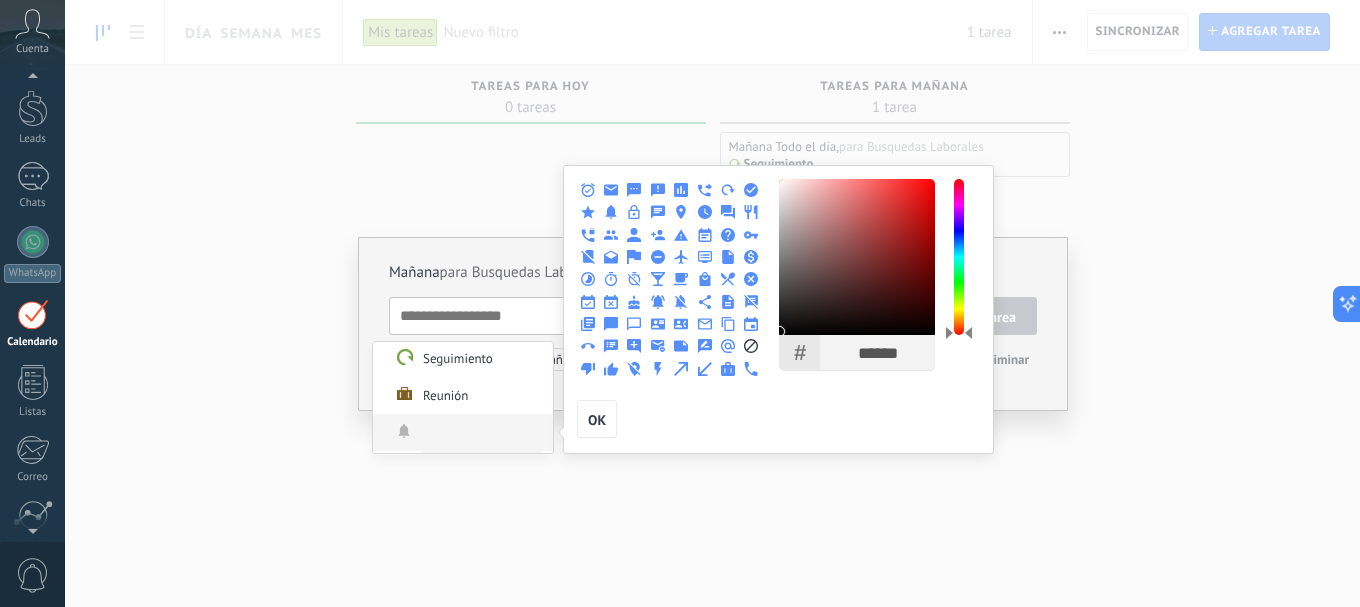 click on "Personalizado" at bounding box center (481, 433) 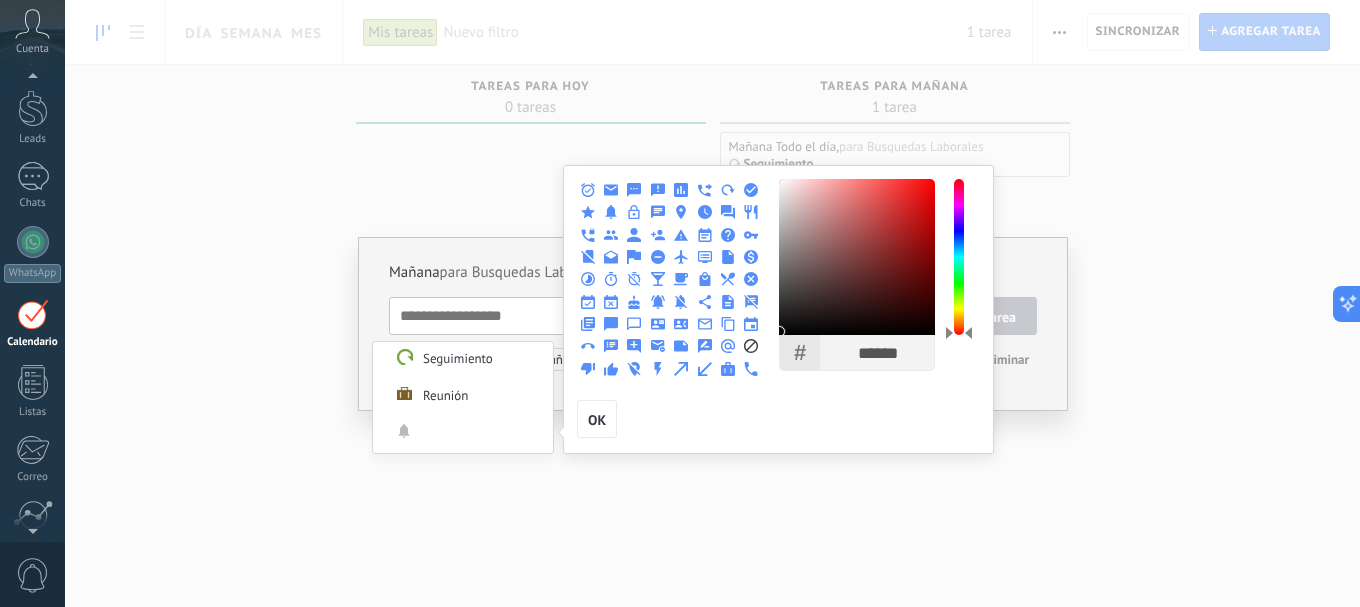 click at bounding box center (680, 303) 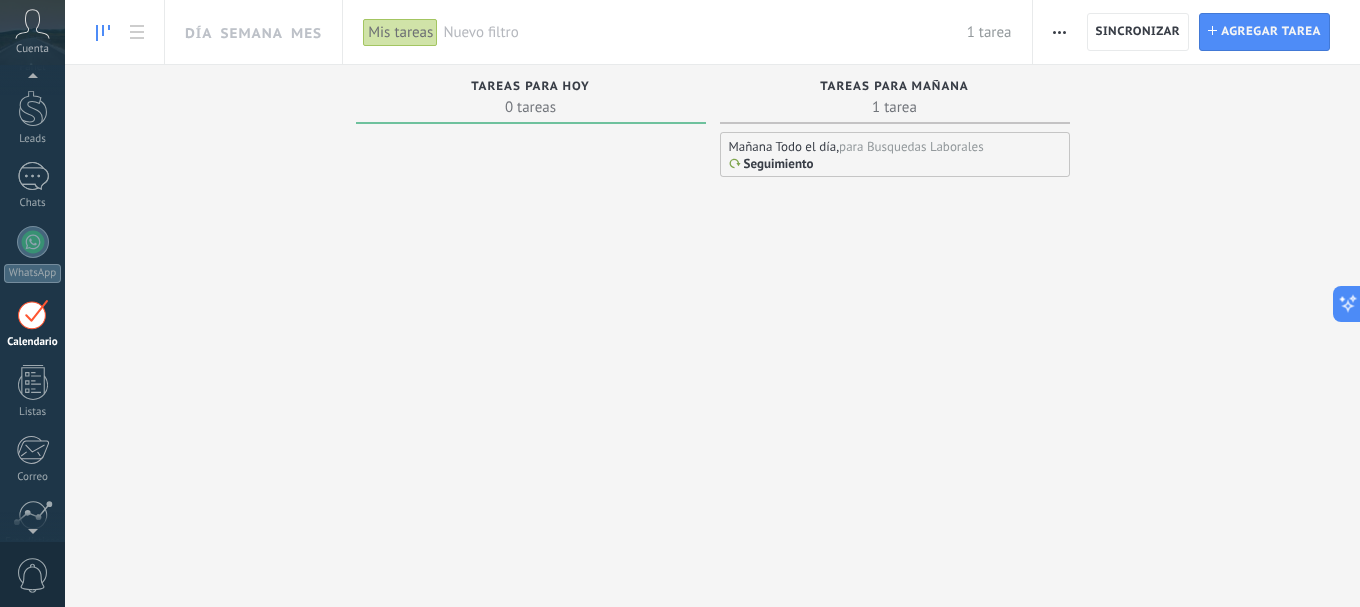 click at bounding box center (680, 303) 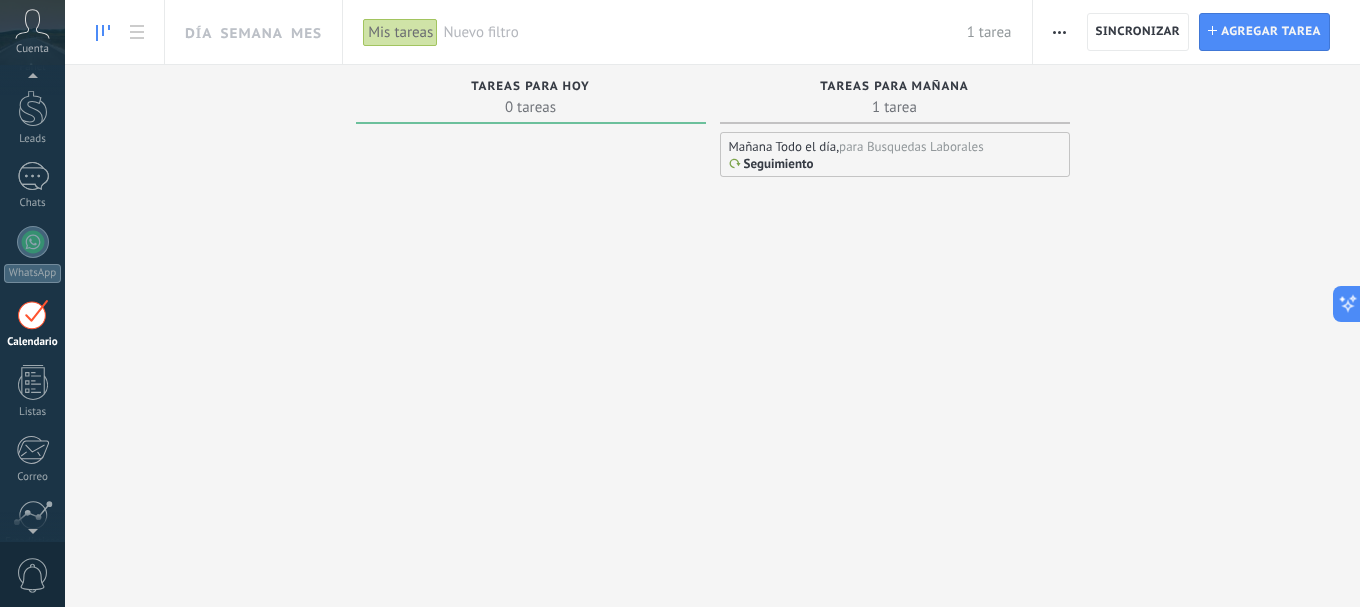 click at bounding box center (1059, 32) 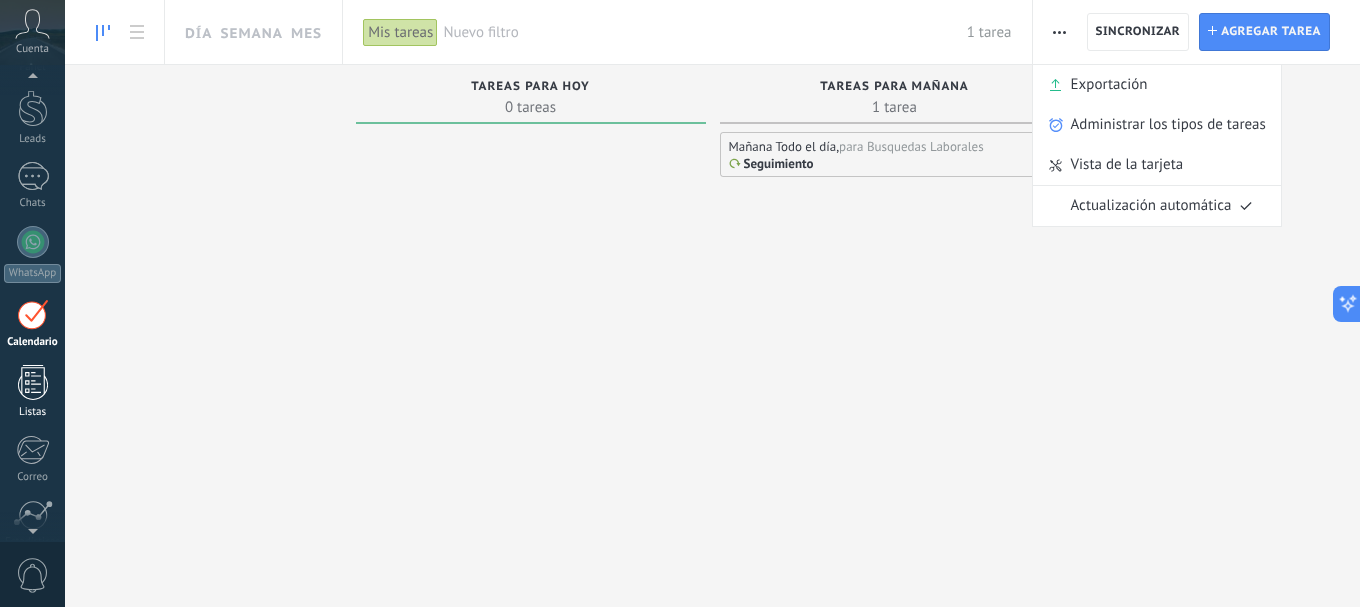 click at bounding box center [33, 382] 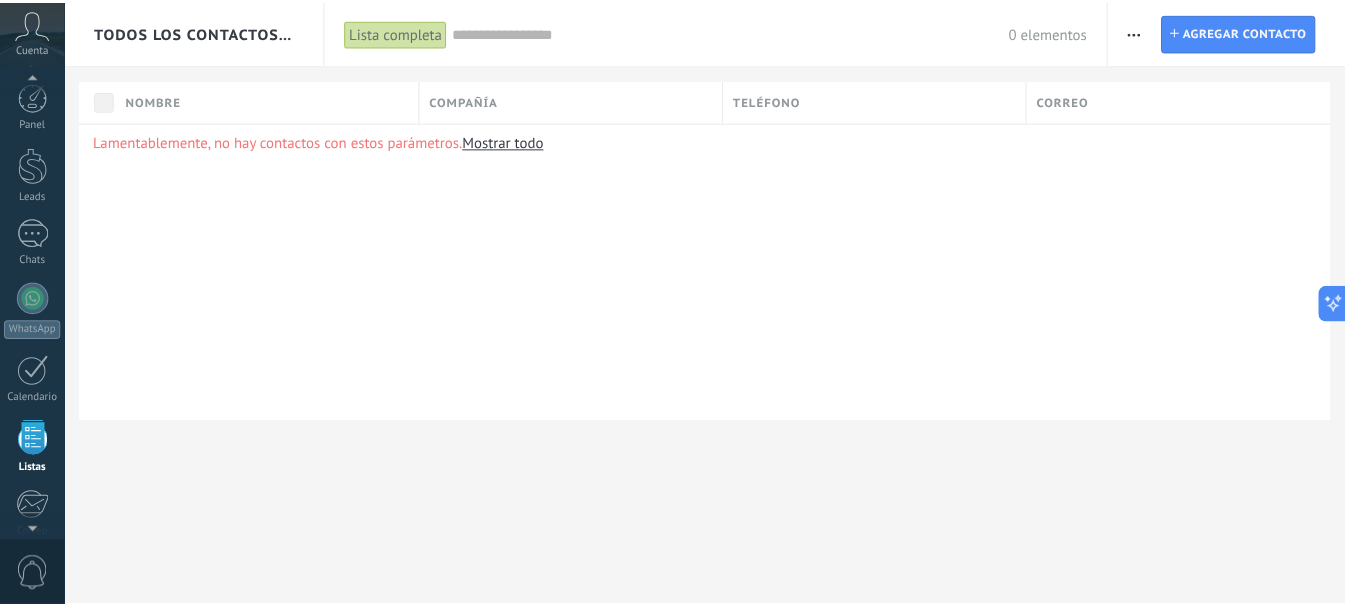 scroll, scrollTop: 0, scrollLeft: 0, axis: both 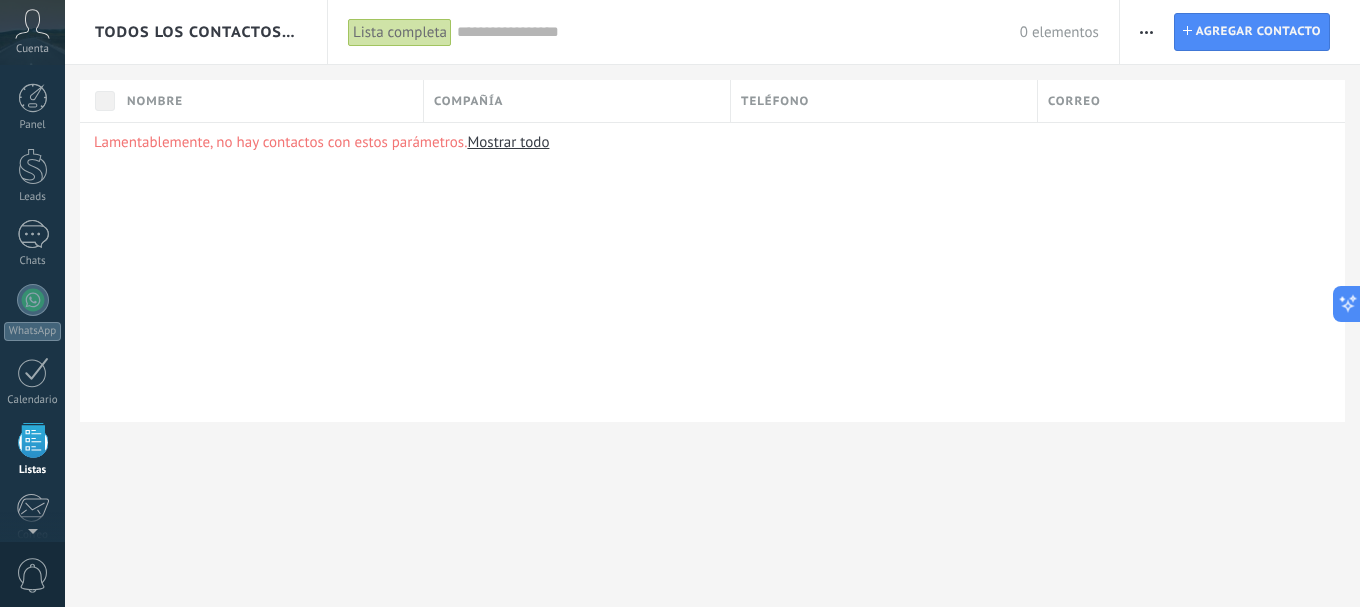 click on "Panel
Leads
Chats
WhatsApp
Clientes" at bounding box center [65, 303] 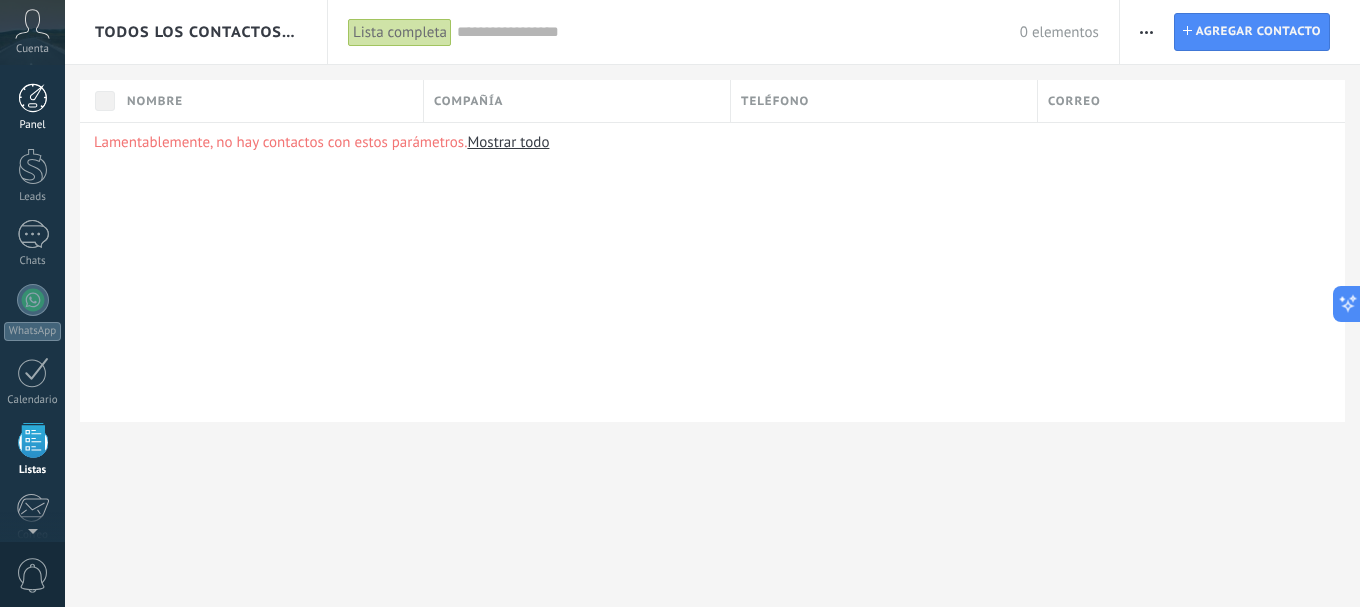 click at bounding box center [33, 98] 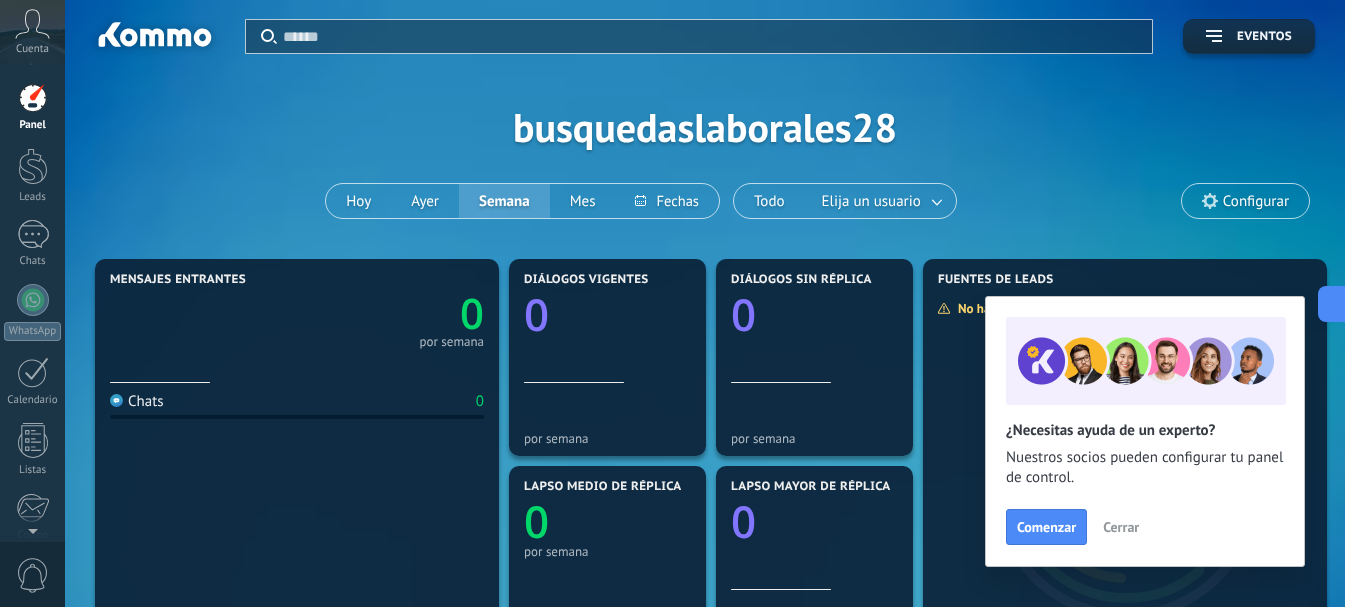 click on "Cerrar" at bounding box center (1121, 527) 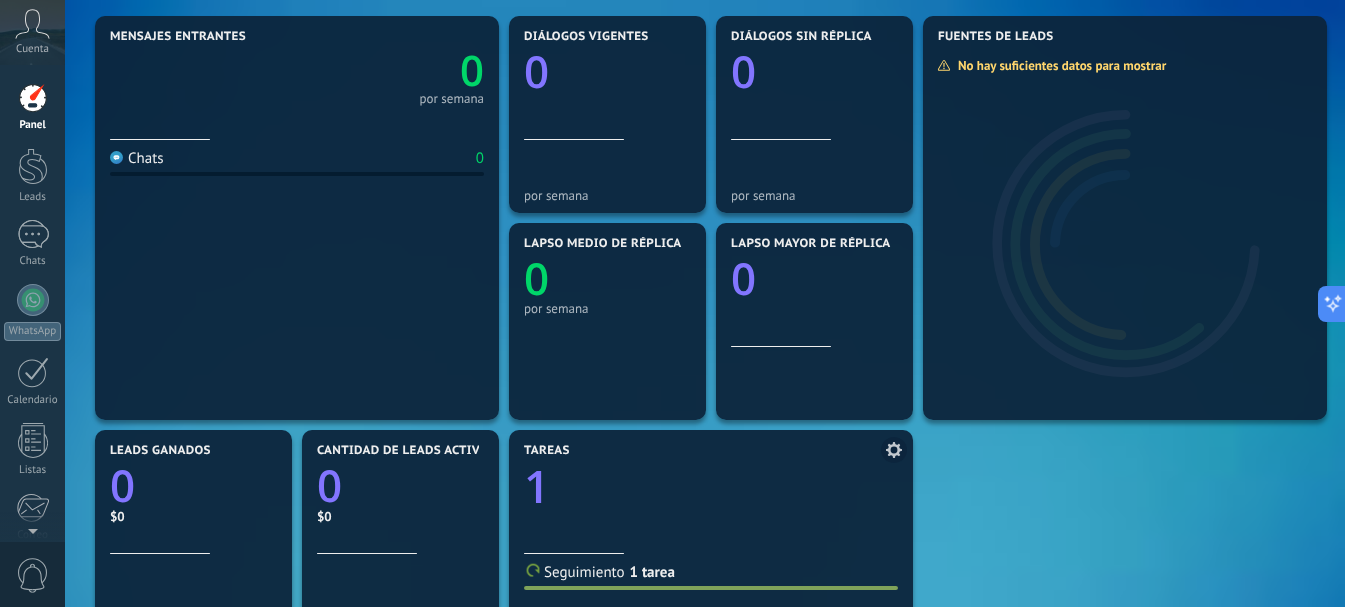 scroll, scrollTop: 0, scrollLeft: 0, axis: both 